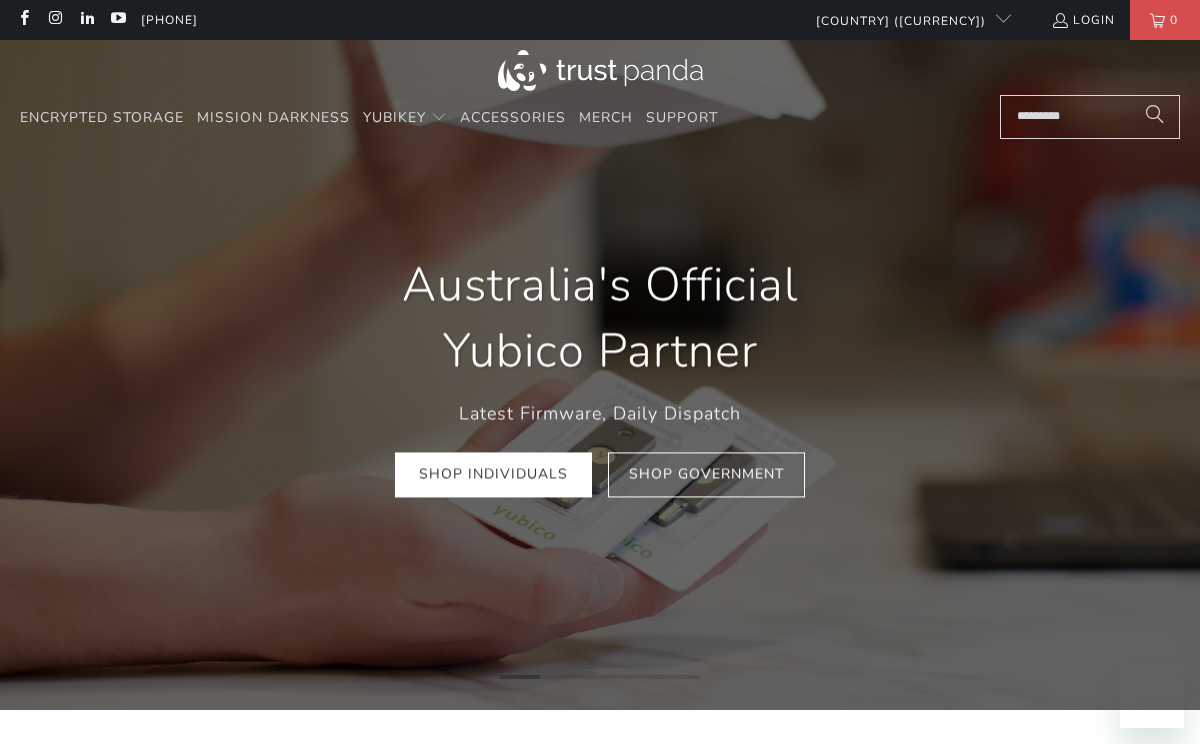 scroll, scrollTop: 0, scrollLeft: 0, axis: both 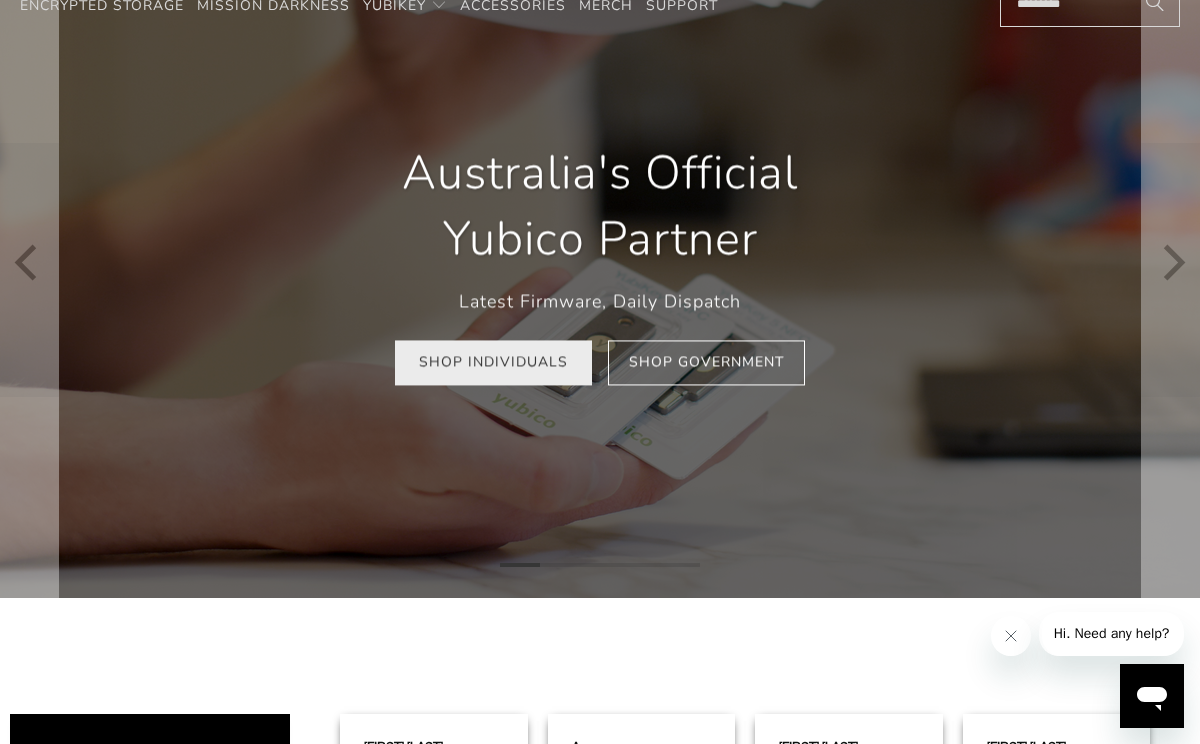 click on "Shop Individuals" at bounding box center [493, 363] 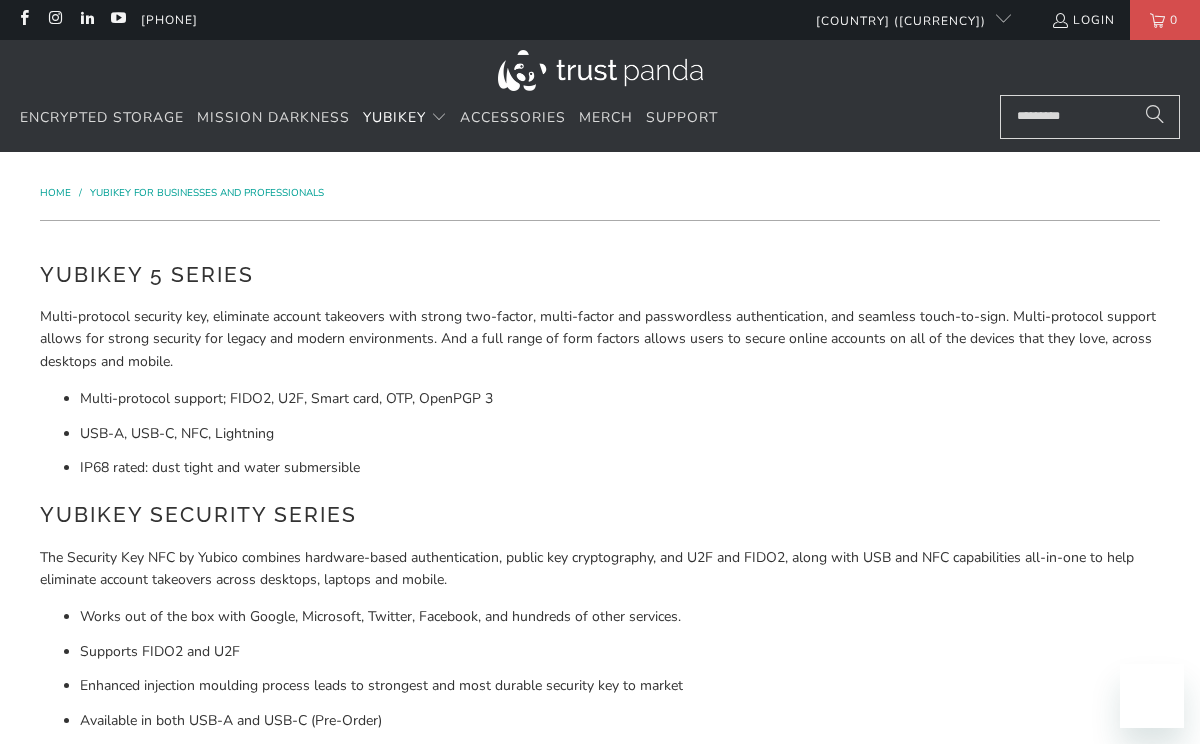 scroll, scrollTop: 0, scrollLeft: 0, axis: both 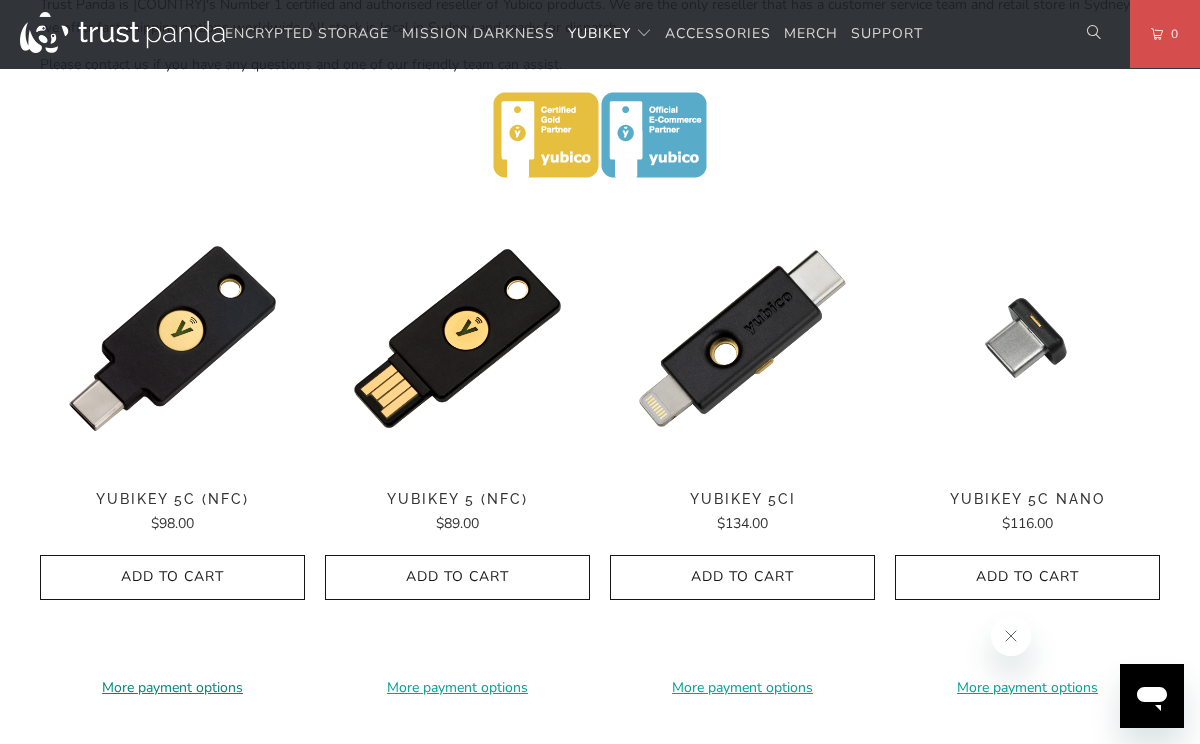 click on "More payment options" 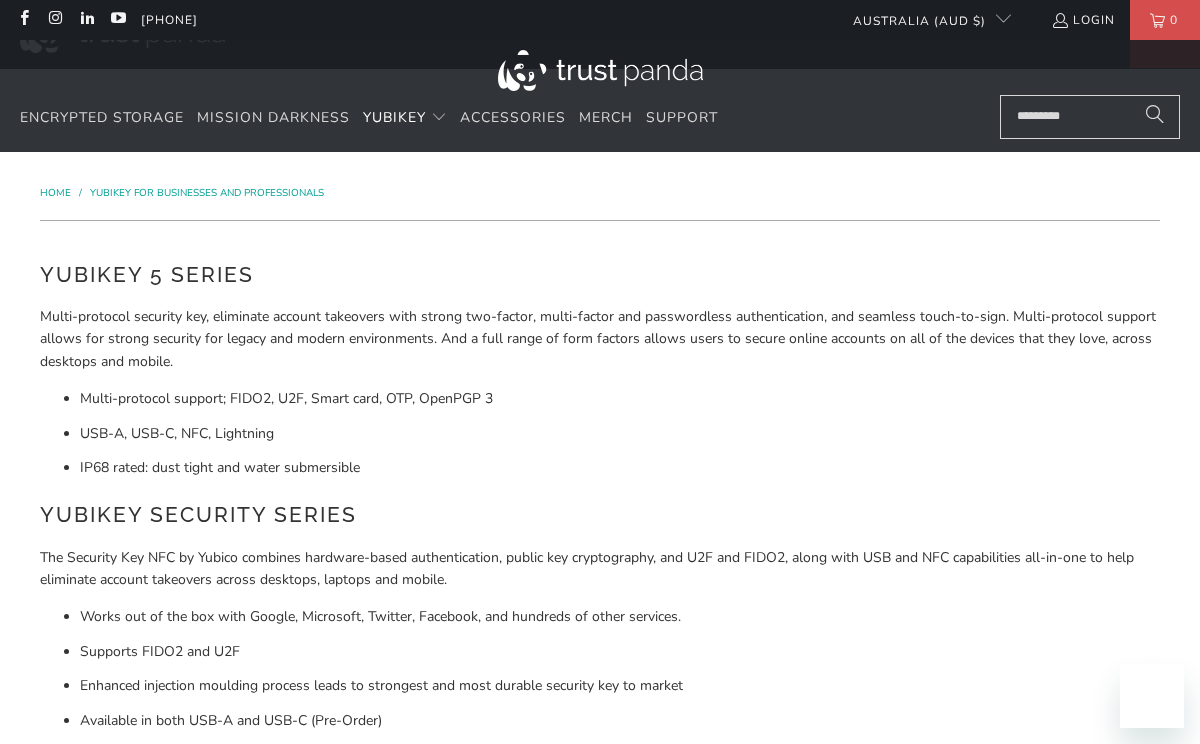 scroll, scrollTop: 889, scrollLeft: 0, axis: vertical 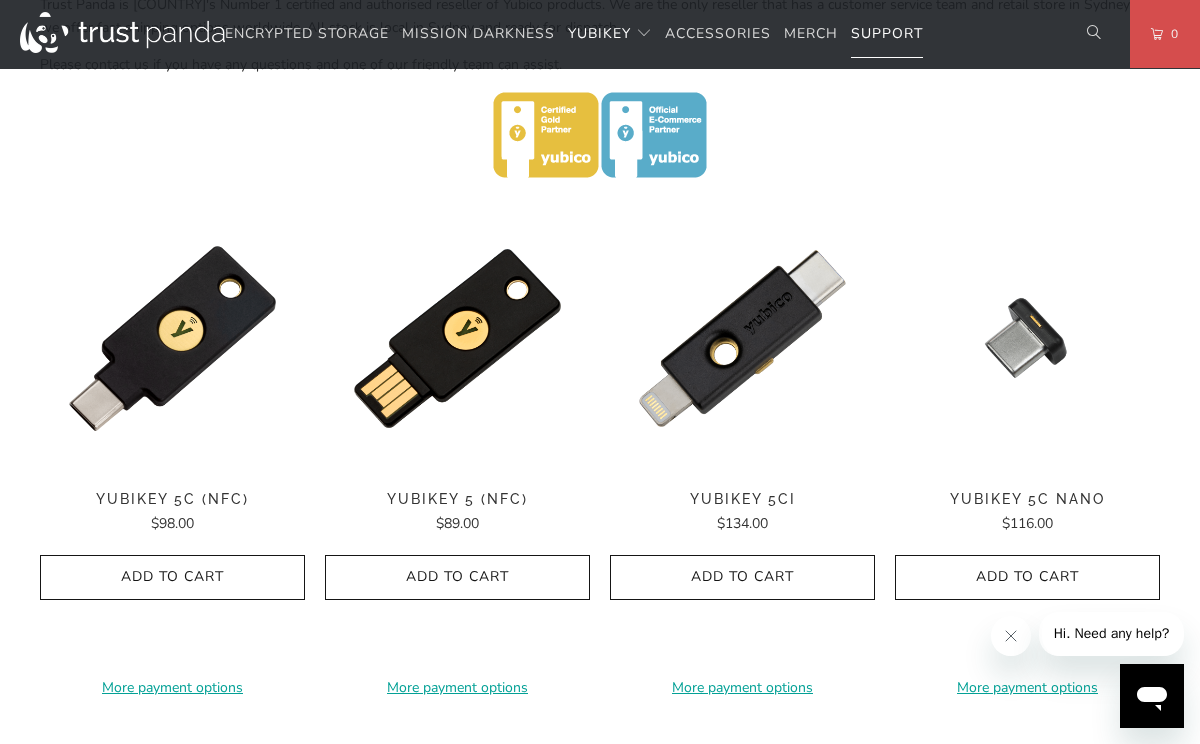 click on "Support" at bounding box center (887, 33) 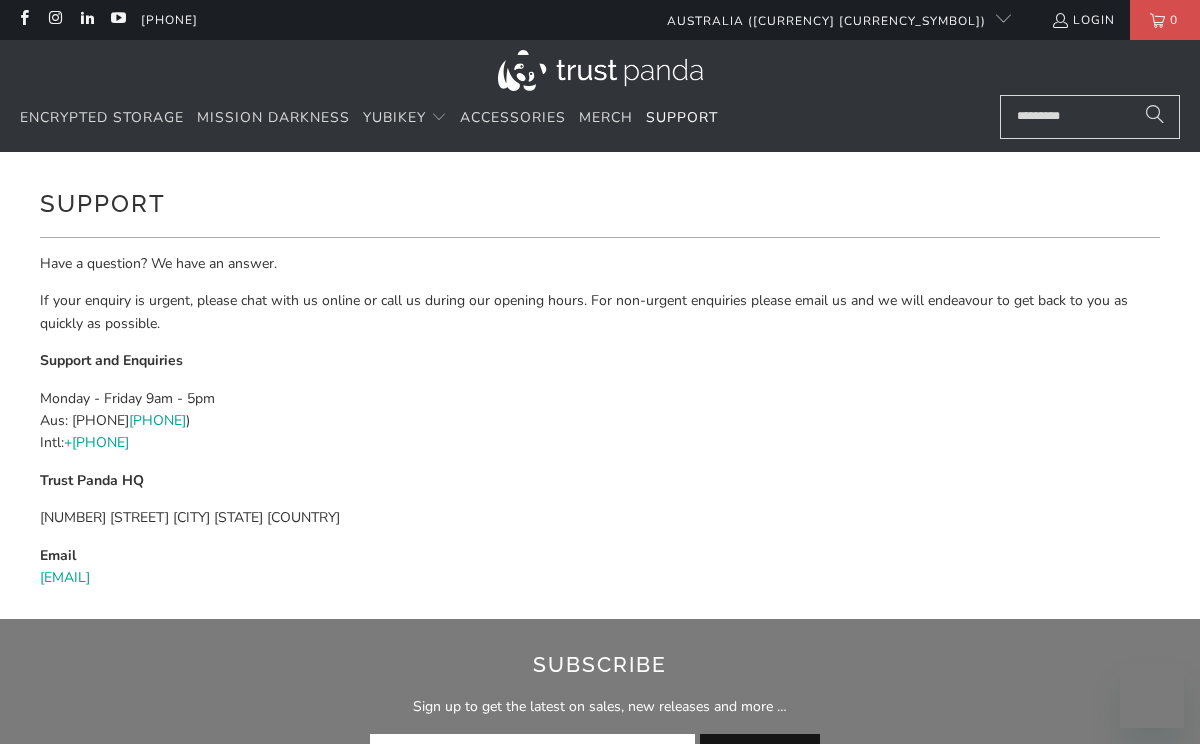 scroll, scrollTop: 0, scrollLeft: 0, axis: both 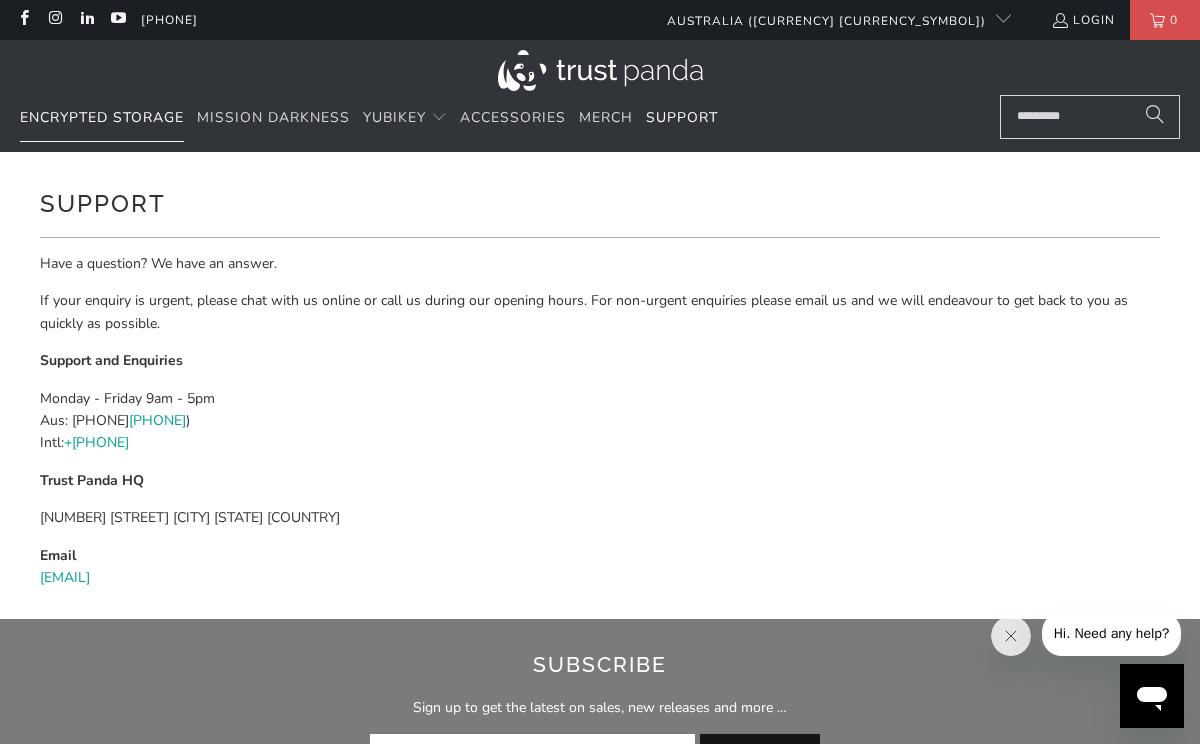 click on "Encrypted Storage" at bounding box center [102, 117] 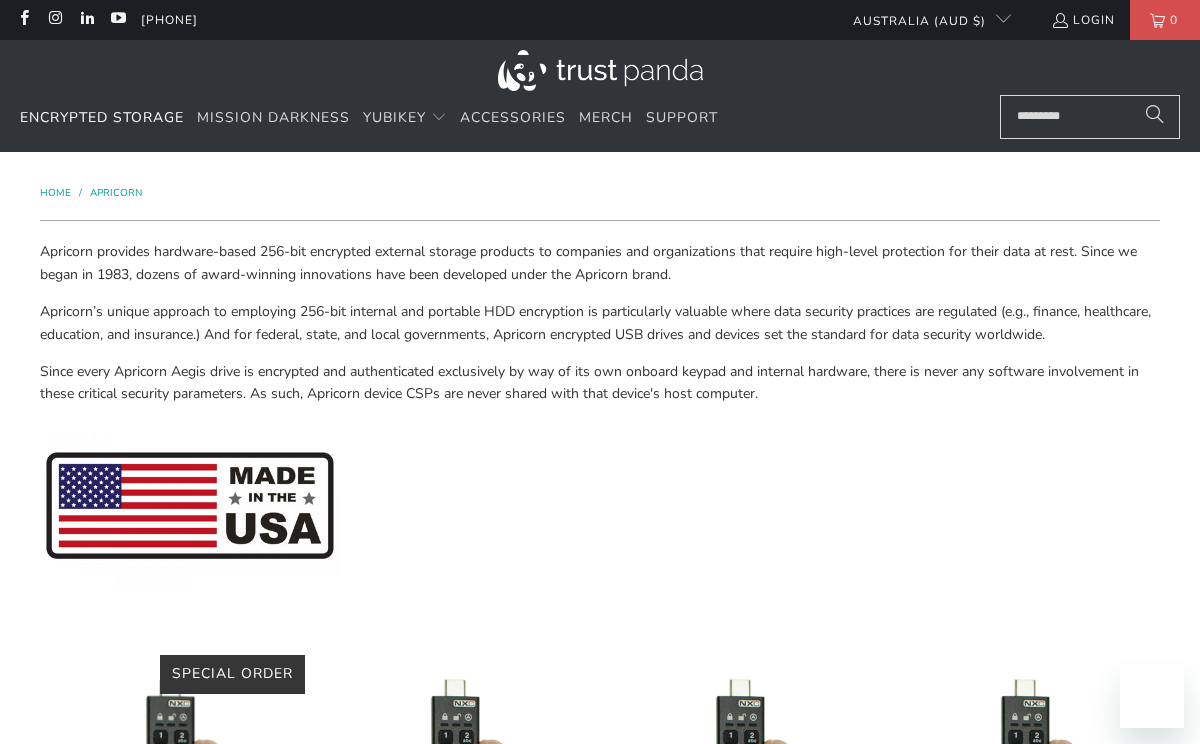 scroll, scrollTop: 0, scrollLeft: 0, axis: both 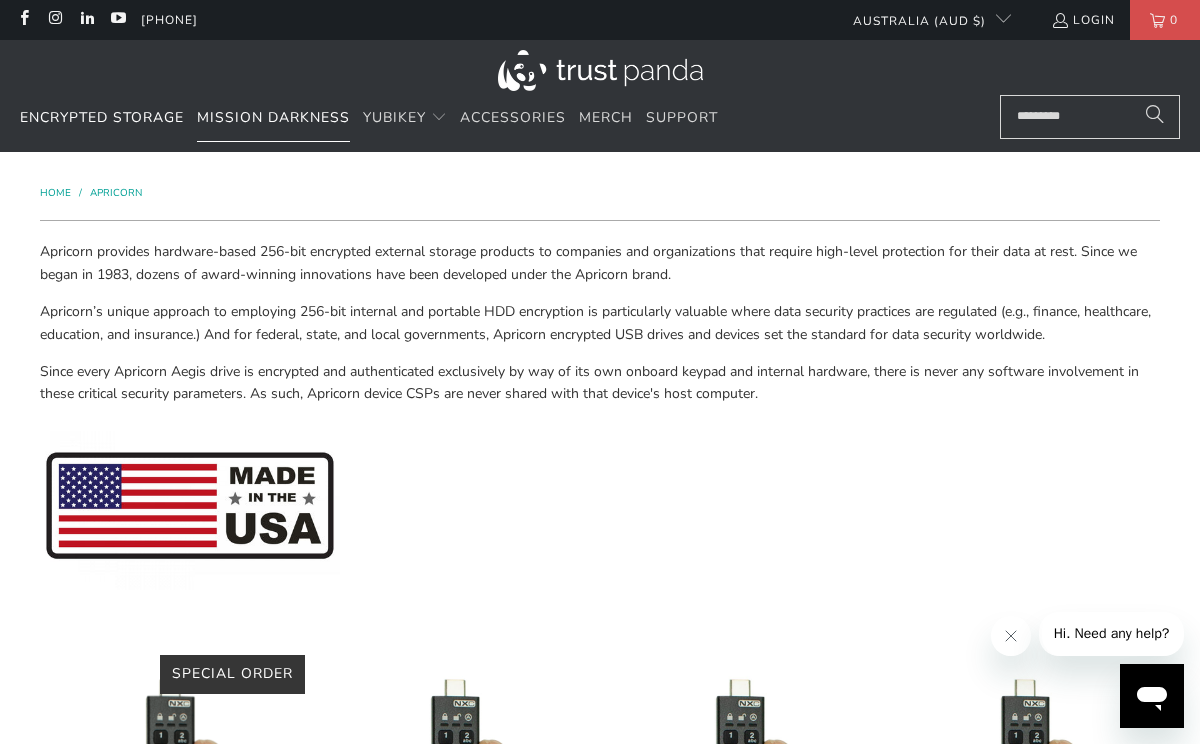 click on "Mission Darkness" at bounding box center [273, 117] 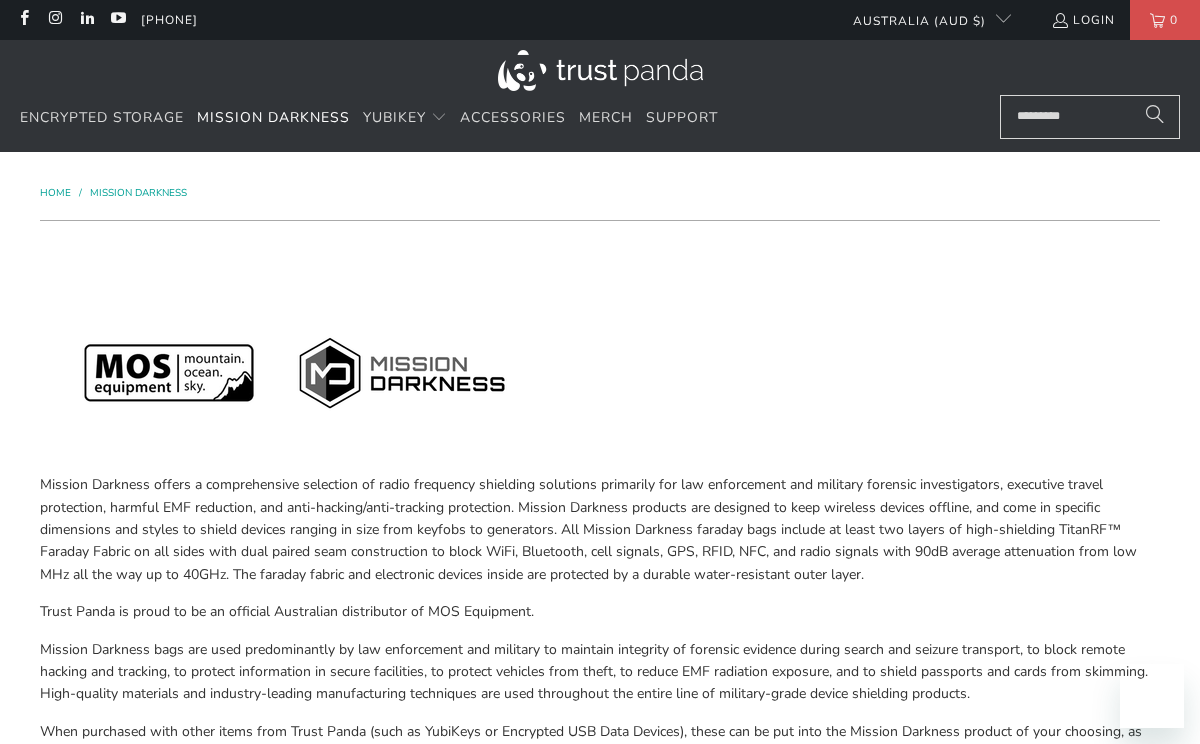 scroll, scrollTop: 0, scrollLeft: 0, axis: both 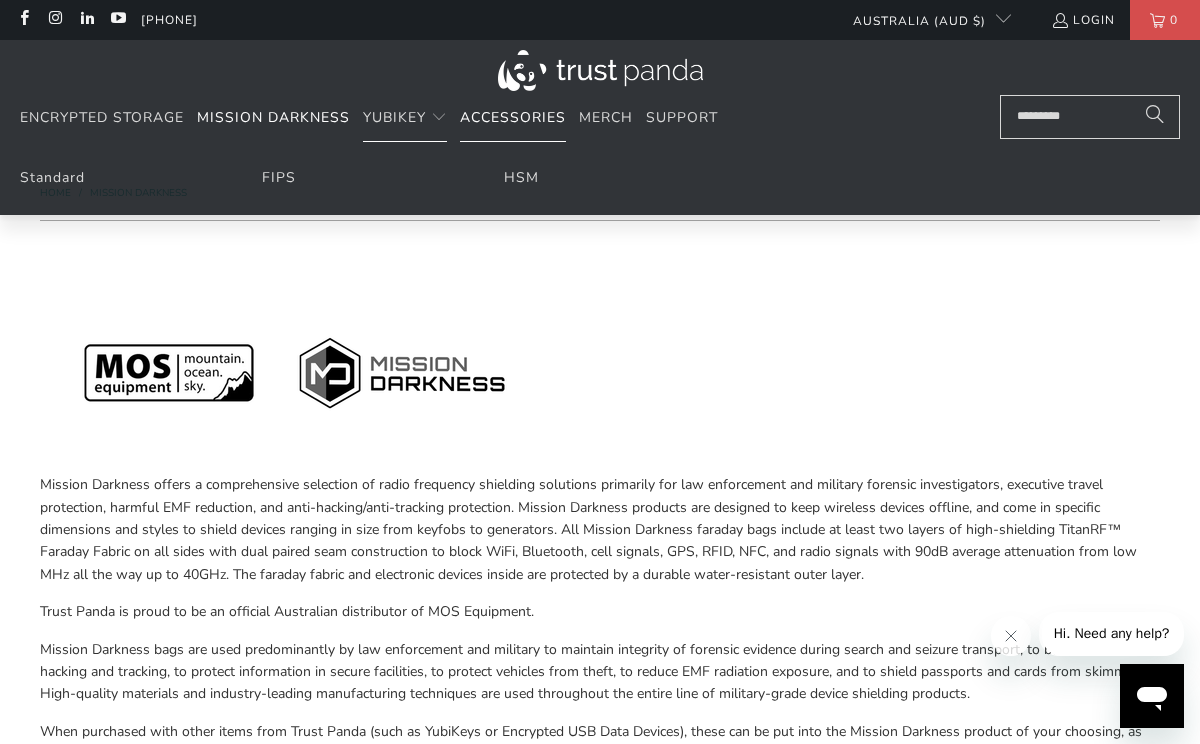 click on "Accessories" at bounding box center (513, 117) 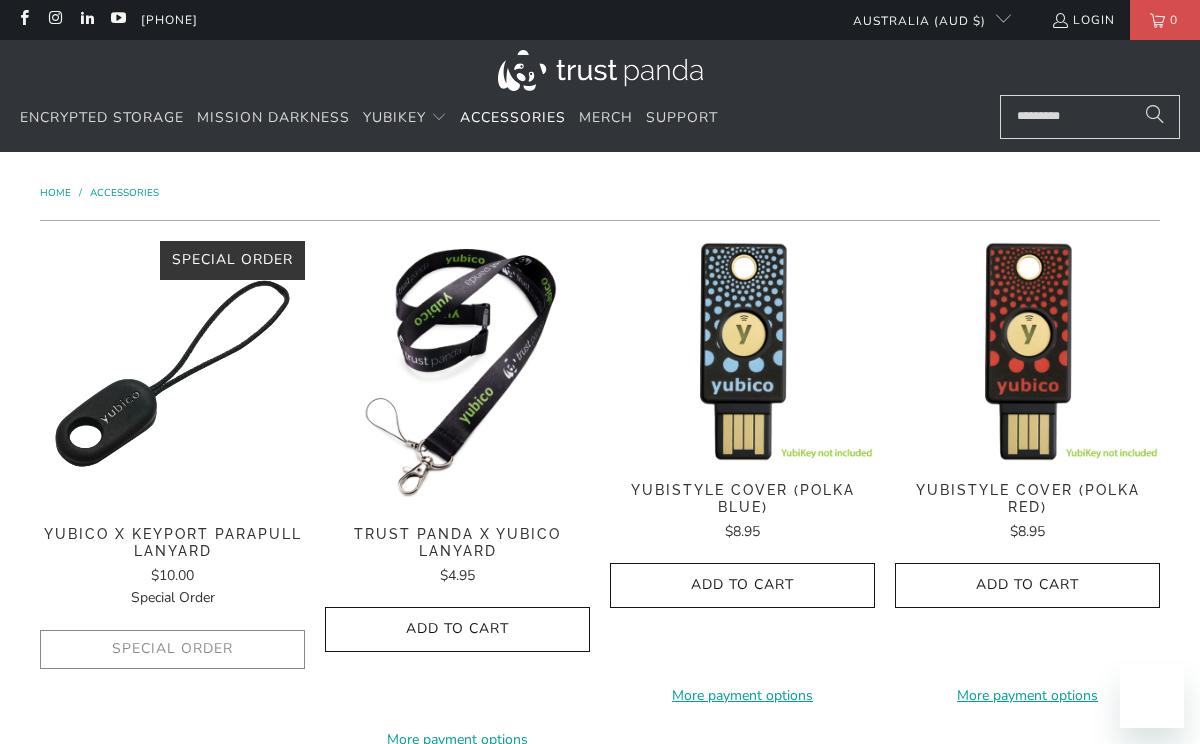 scroll, scrollTop: 0, scrollLeft: 0, axis: both 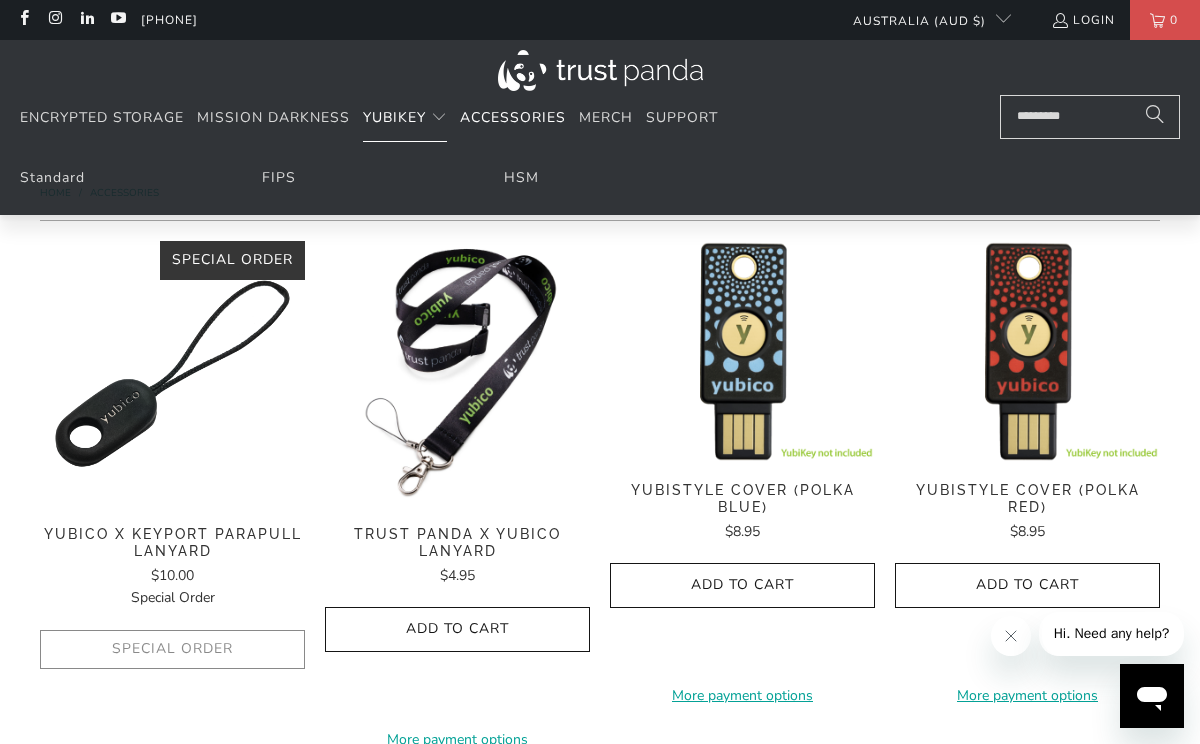click on "YubiKey" at bounding box center (394, 117) 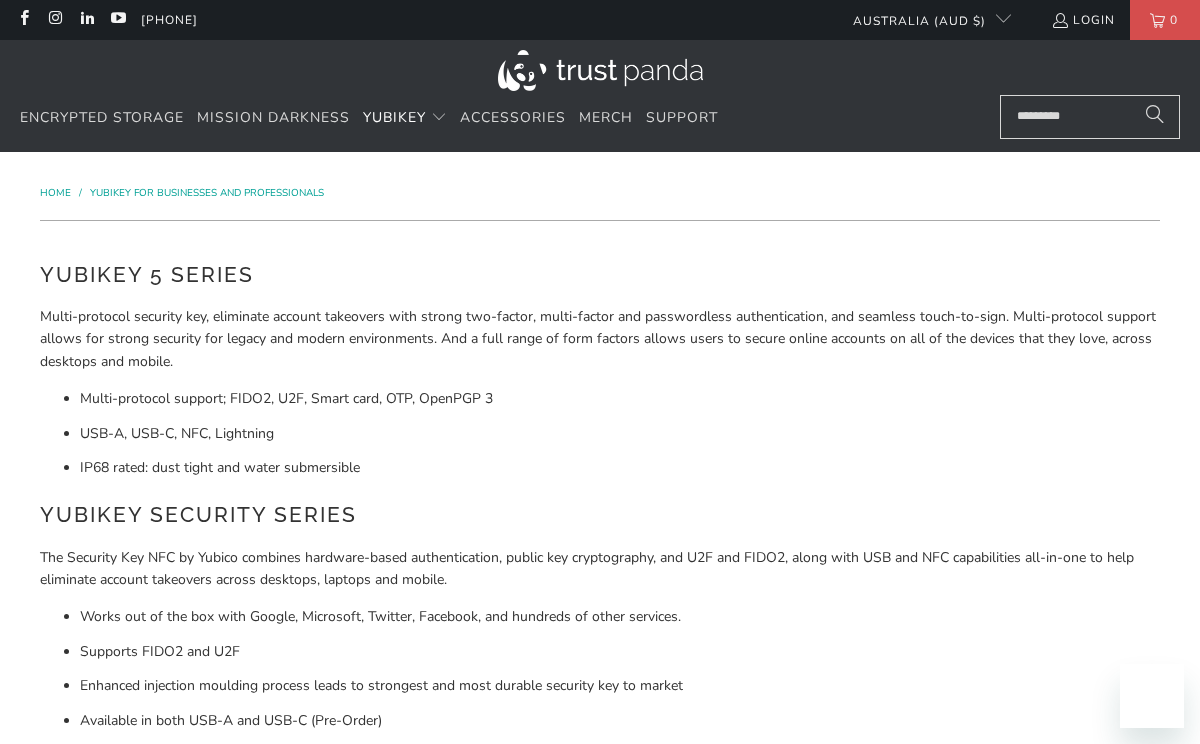 scroll, scrollTop: 0, scrollLeft: 0, axis: both 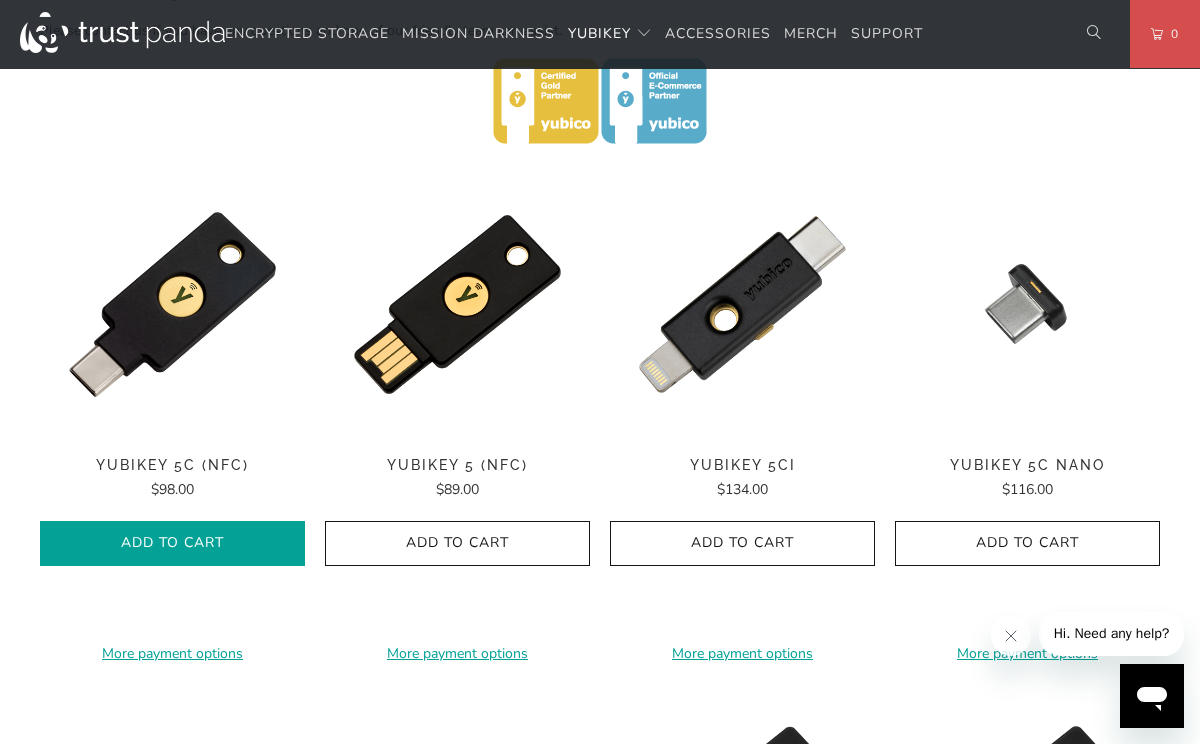 click 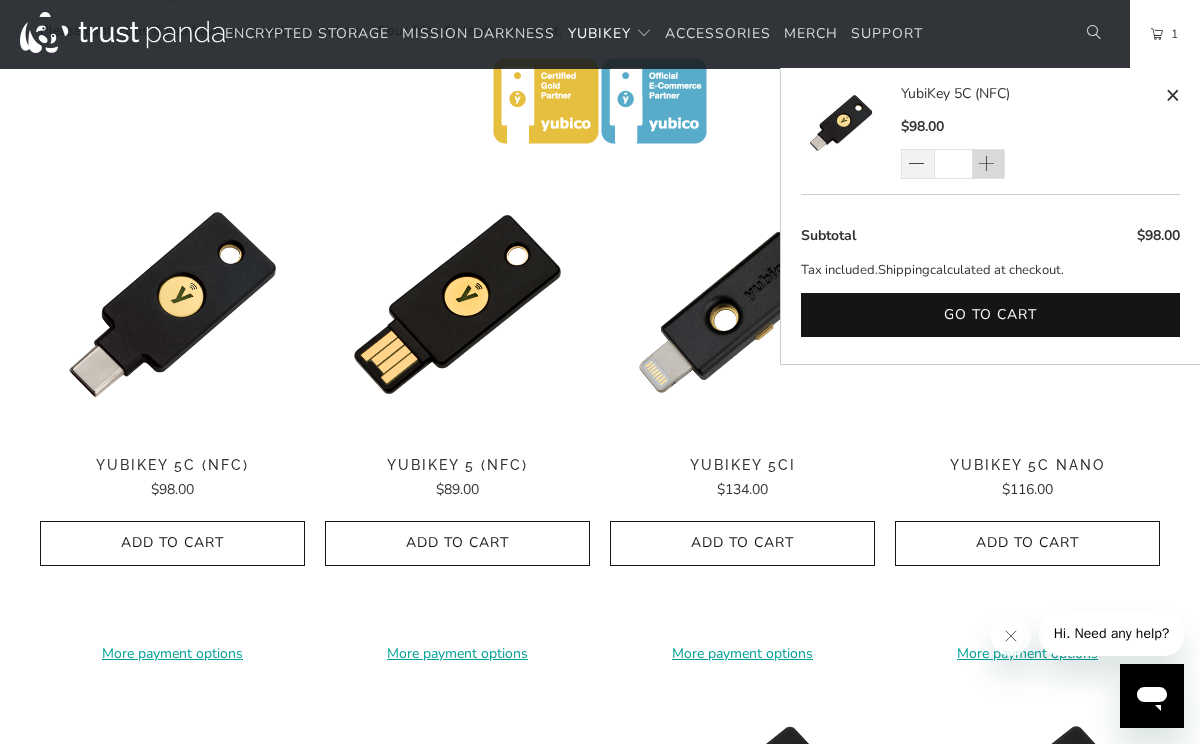 click at bounding box center (987, 165) 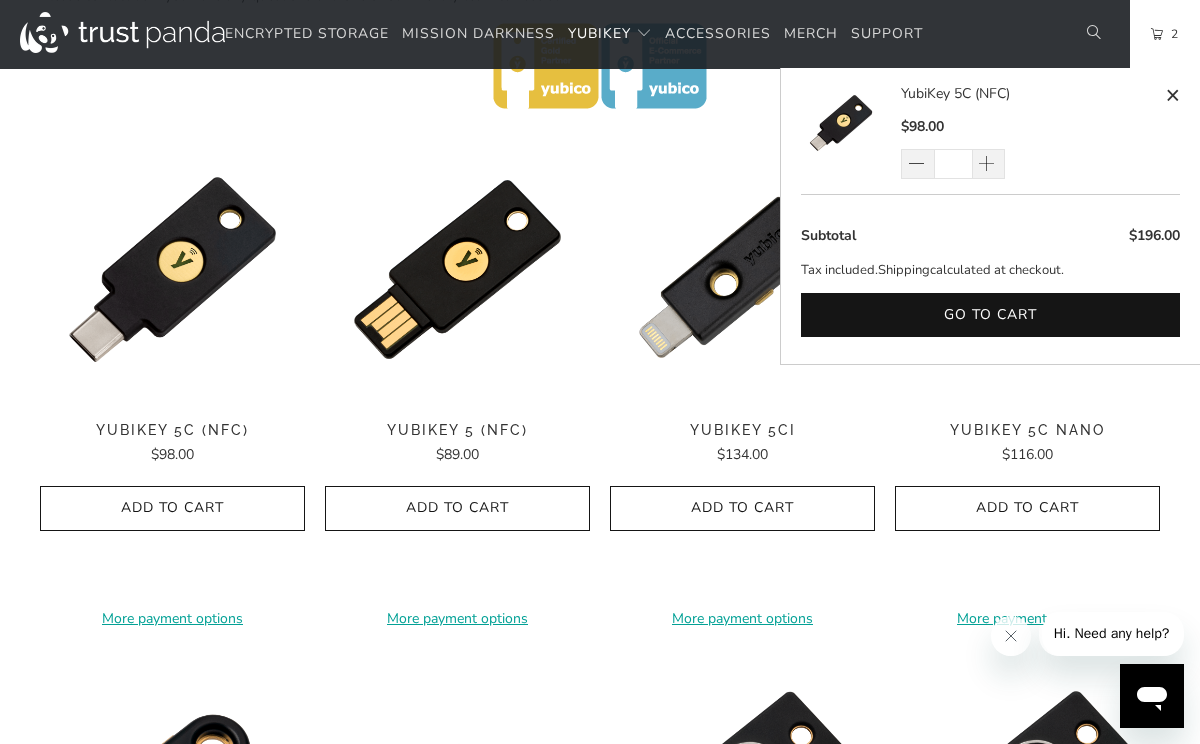 scroll, scrollTop: 962, scrollLeft: 0, axis: vertical 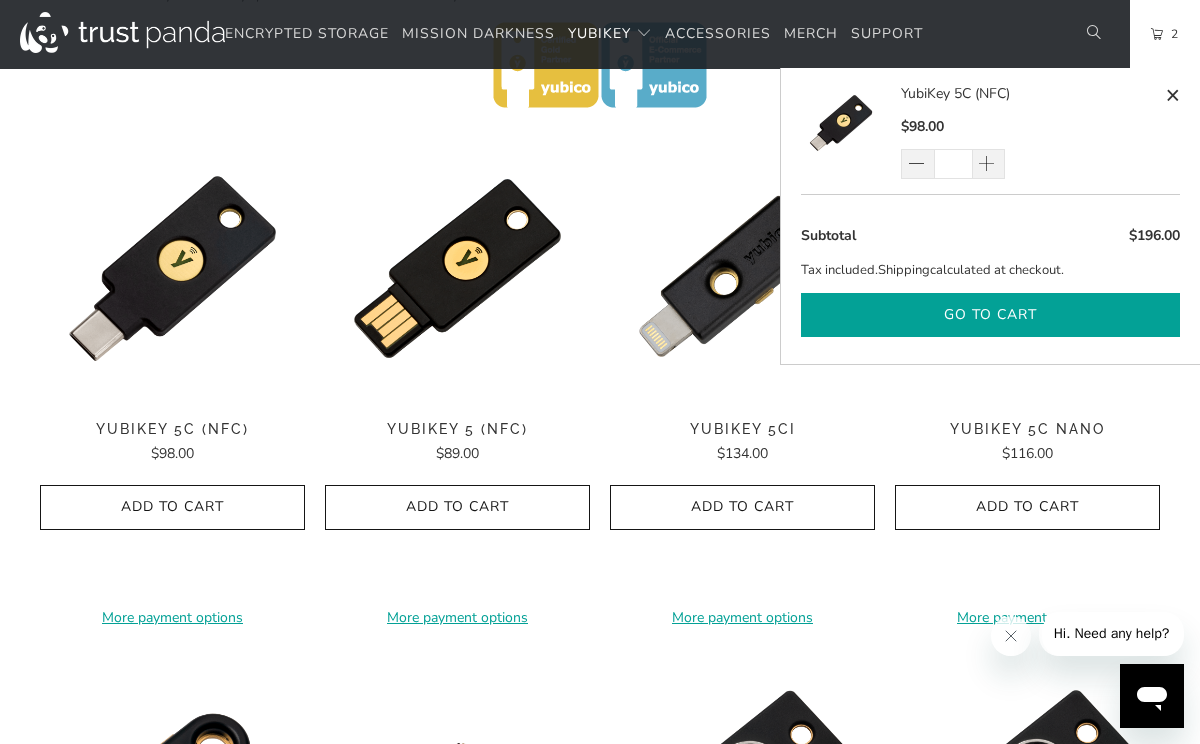 click on "Go to cart" at bounding box center (990, 315) 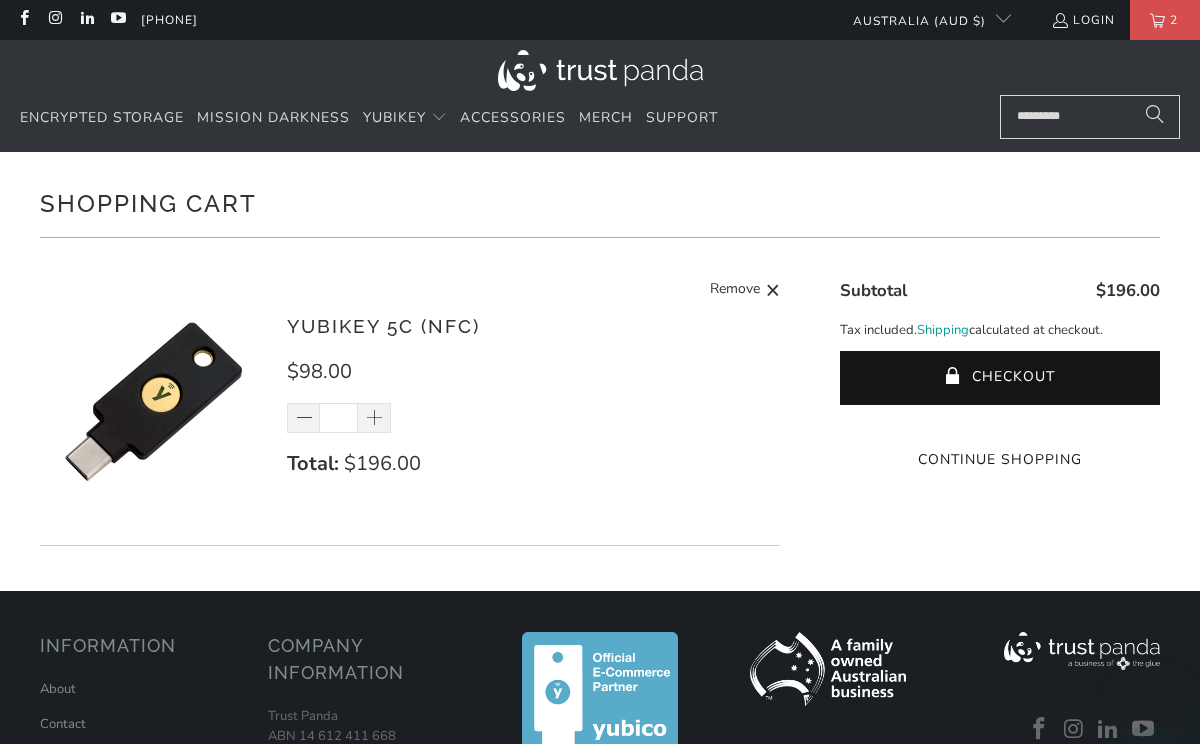 scroll, scrollTop: 0, scrollLeft: 0, axis: both 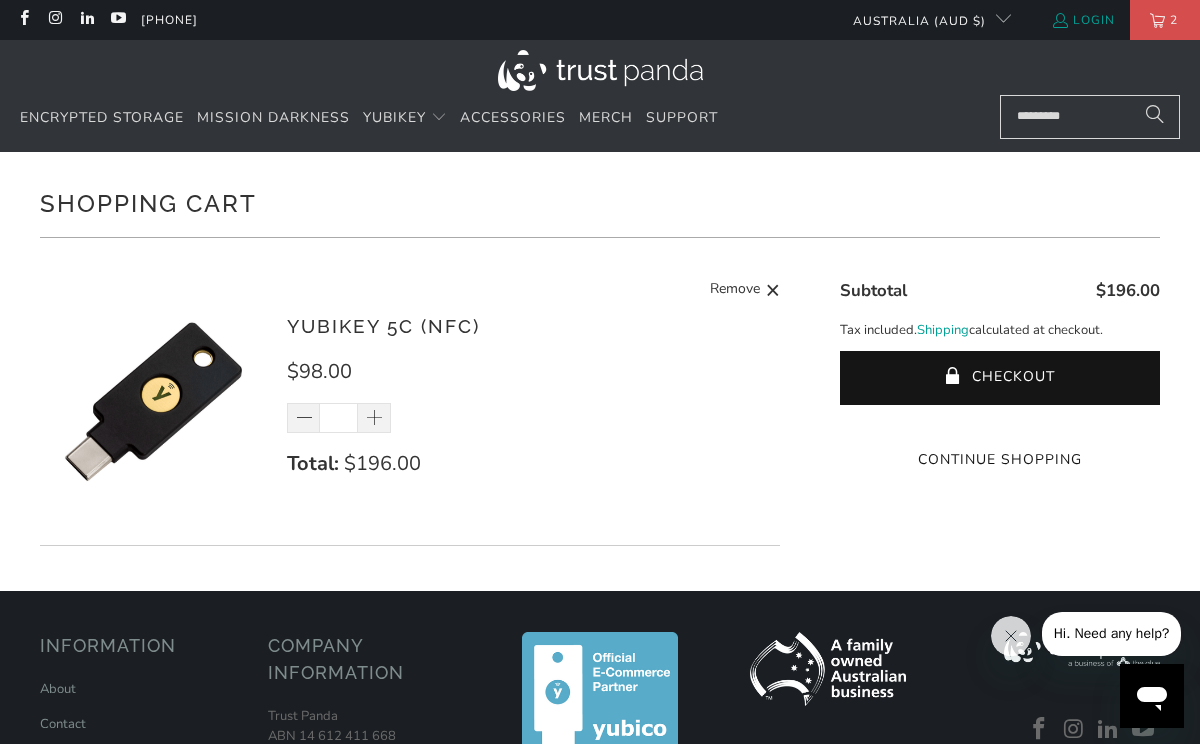 click on "Login" at bounding box center (1083, 20) 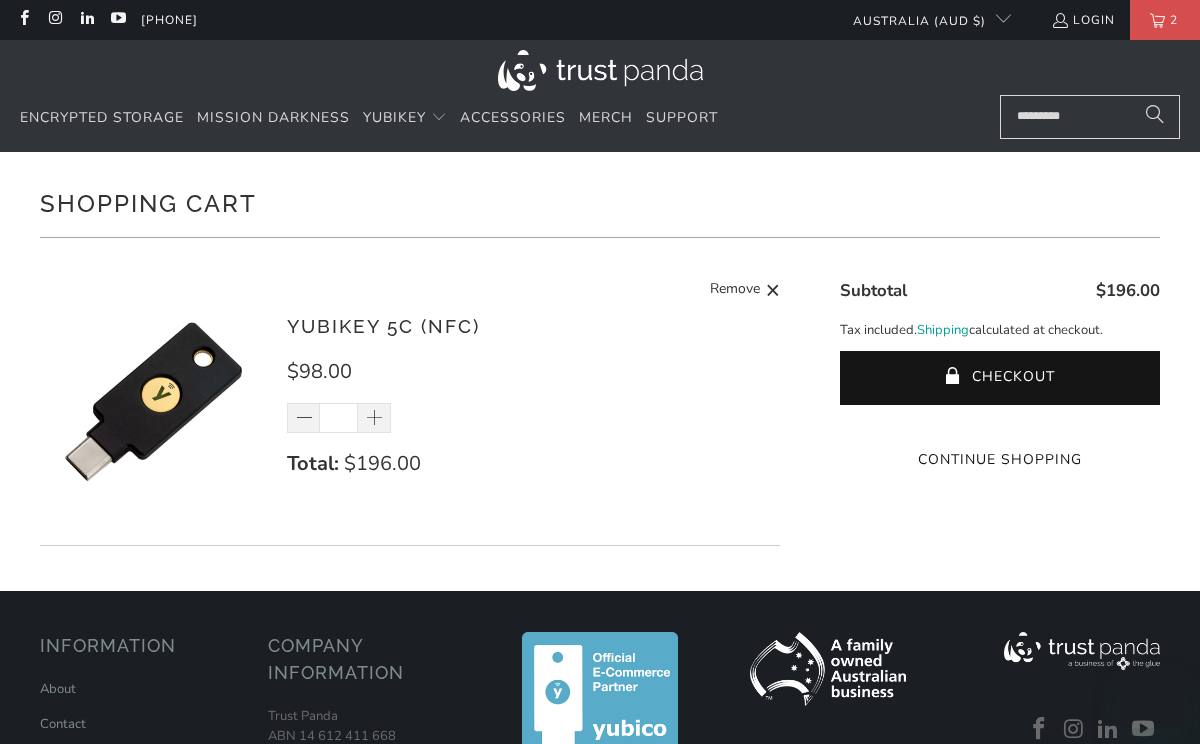 scroll, scrollTop: 0, scrollLeft: 0, axis: both 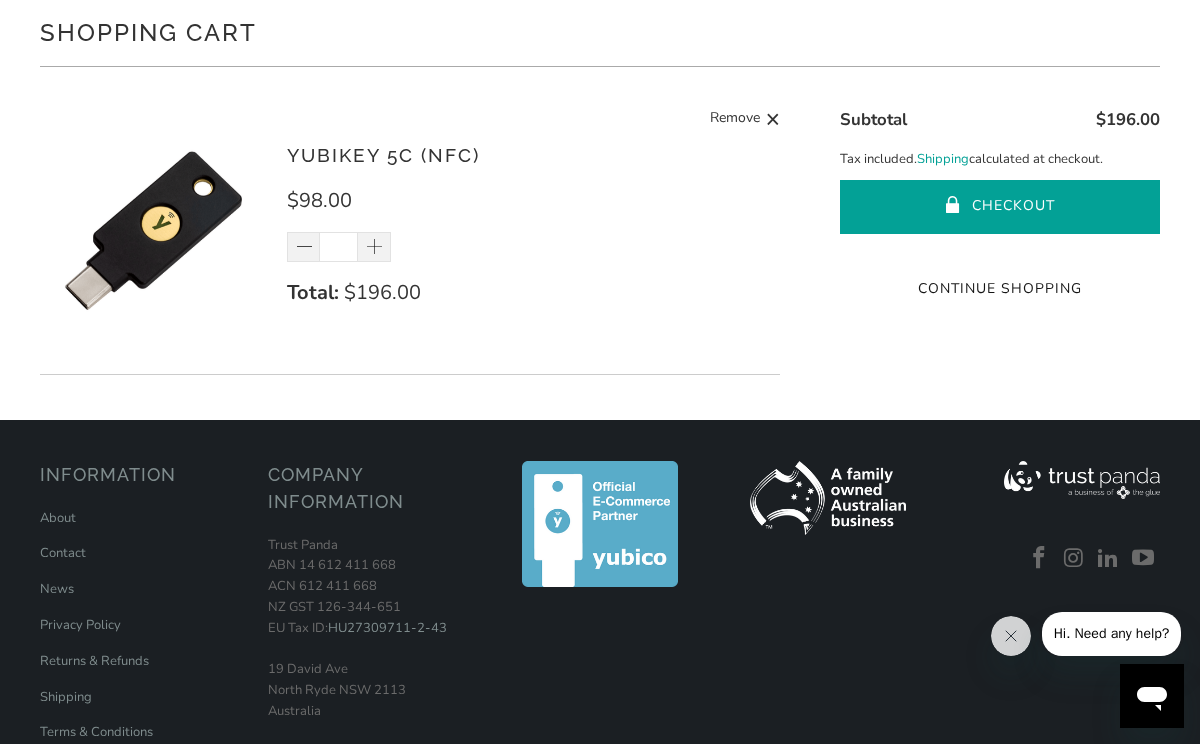 click on "Checkout" at bounding box center (1000, 207) 